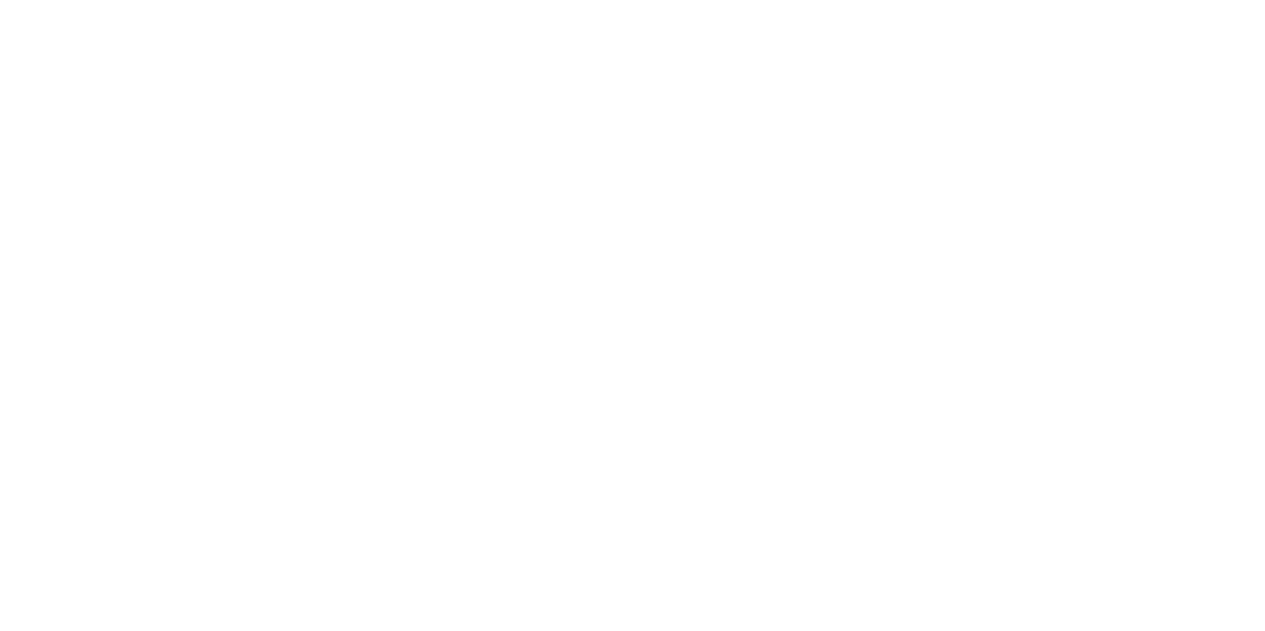 scroll, scrollTop: 0, scrollLeft: 0, axis: both 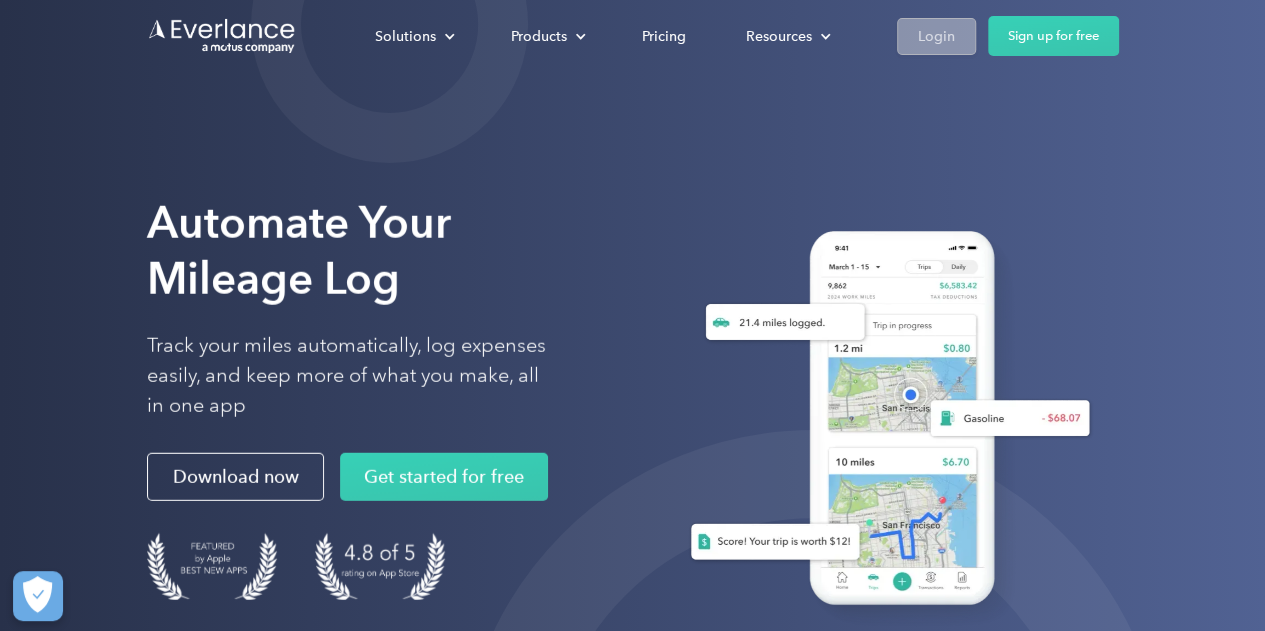 click on "Login" at bounding box center [936, 36] 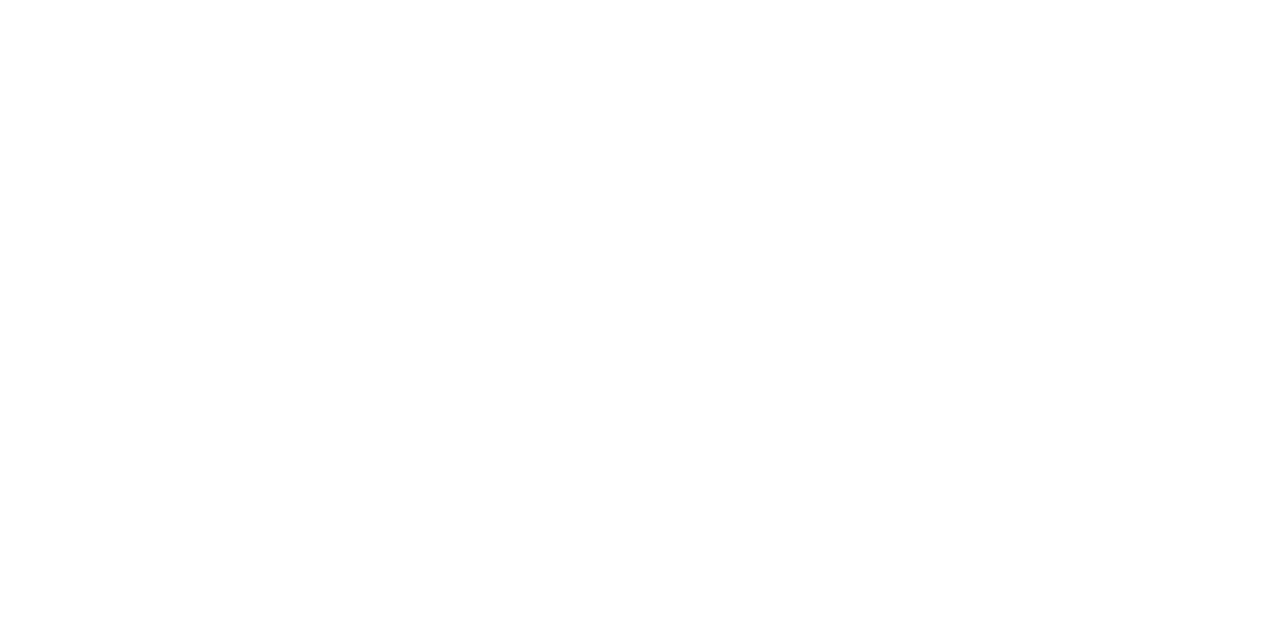 scroll, scrollTop: 0, scrollLeft: 0, axis: both 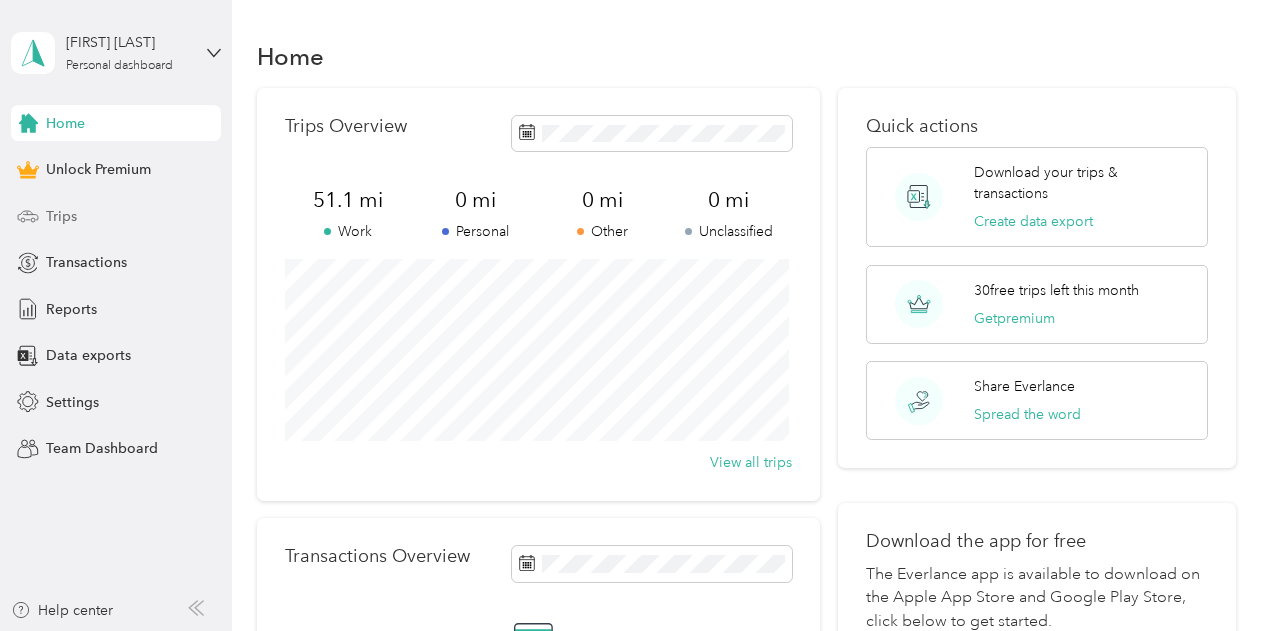 click on "Trips" at bounding box center (61, 216) 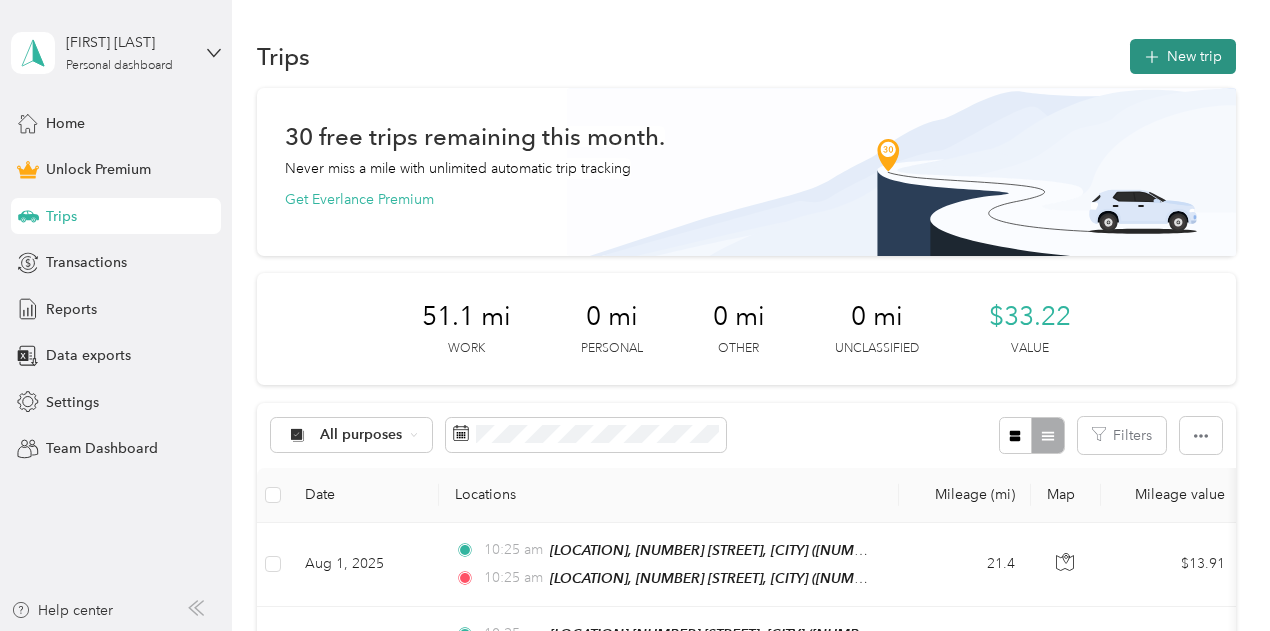 click on "New trip" at bounding box center (1183, 56) 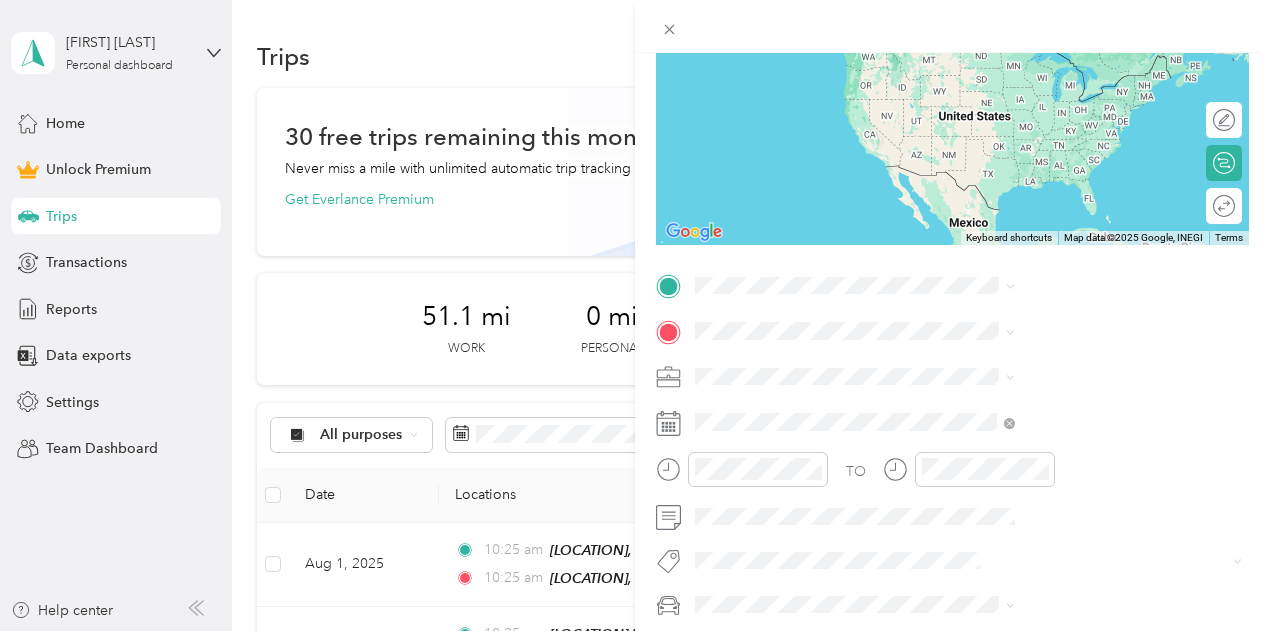 scroll, scrollTop: 204, scrollLeft: 0, axis: vertical 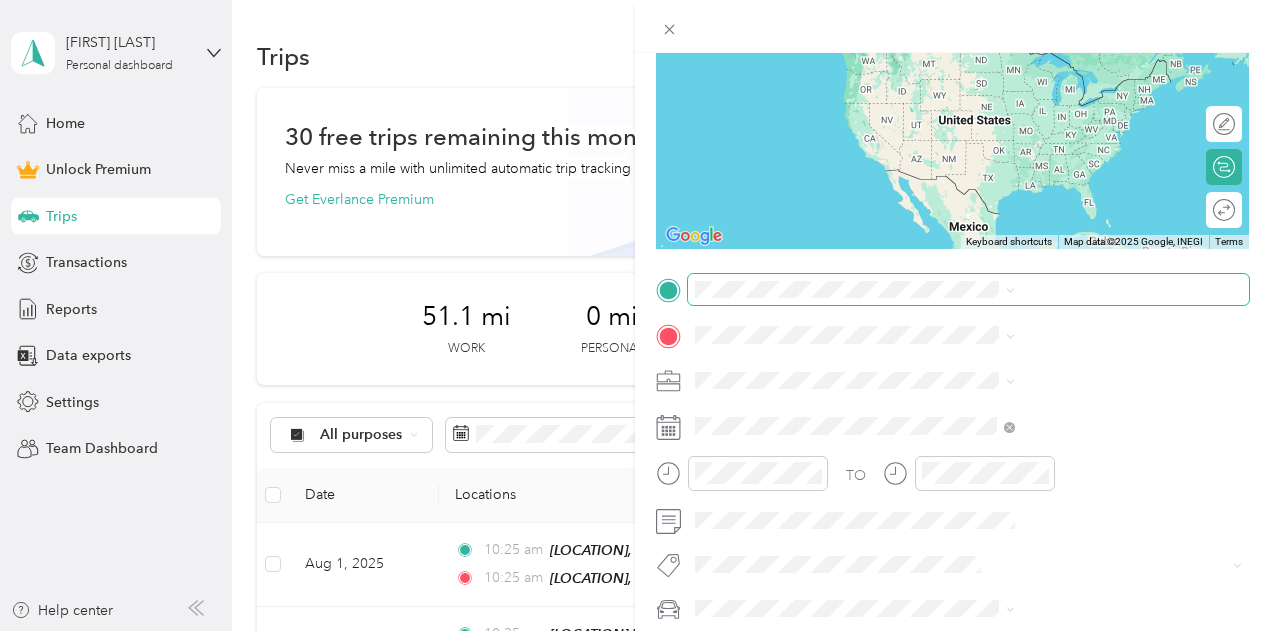 click at bounding box center [968, 290] 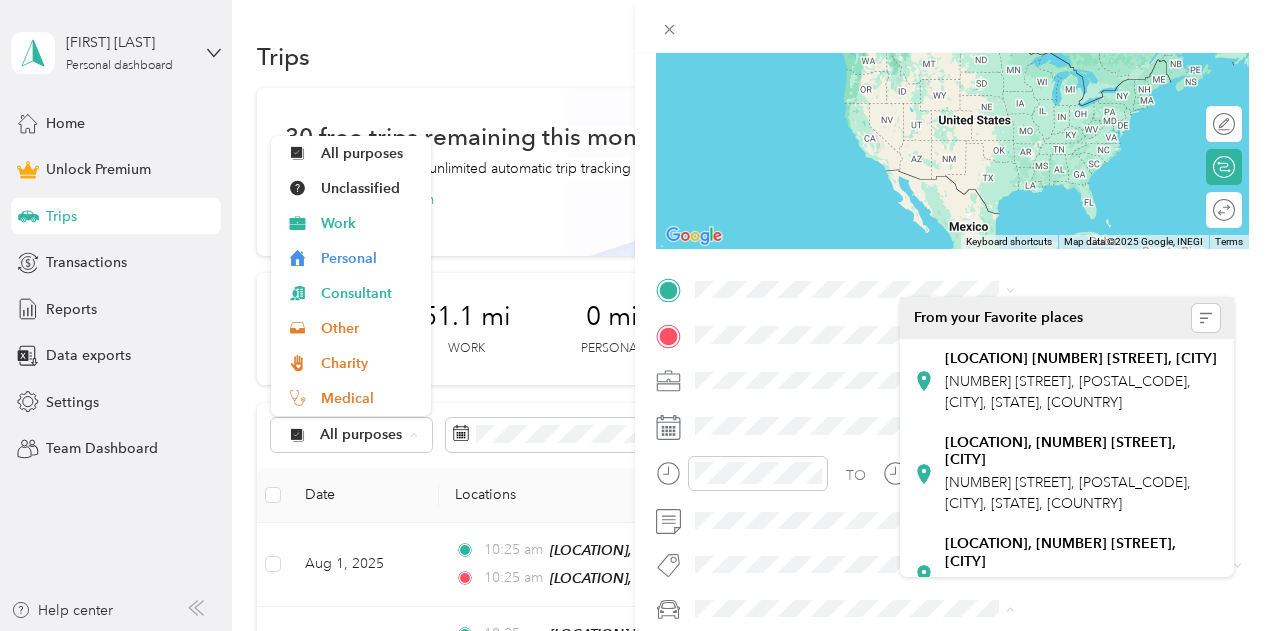 scroll, scrollTop: 0, scrollLeft: 0, axis: both 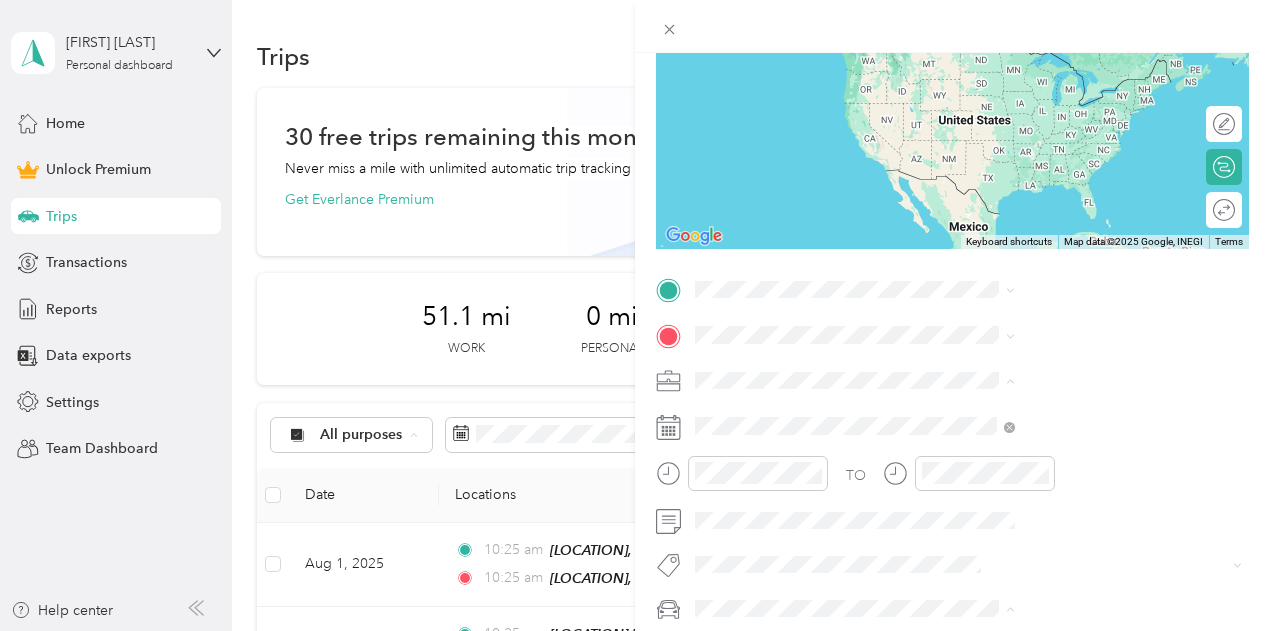 click on "New Trip Save This trip cannot be edited because it is either under review, approved, or paid. Contact your Team Manager to edit it. Miles ← Move left → Move right ↑ Move up ↓ Move down + Zoom in - Zoom out Home Jump left by 75% End Jump right by 75% Page Up Jump up by 75% Page Down Jump down by 75% Keyboard shortcuts Map Data Map data ©2025 Google, INEGI Map data ©2025 Google, INEGI 1000 km  Click to toggle between metric and imperial units Terms Report a map error Edit route Calculate route Round trip TO Add photo" at bounding box center (635, 315) 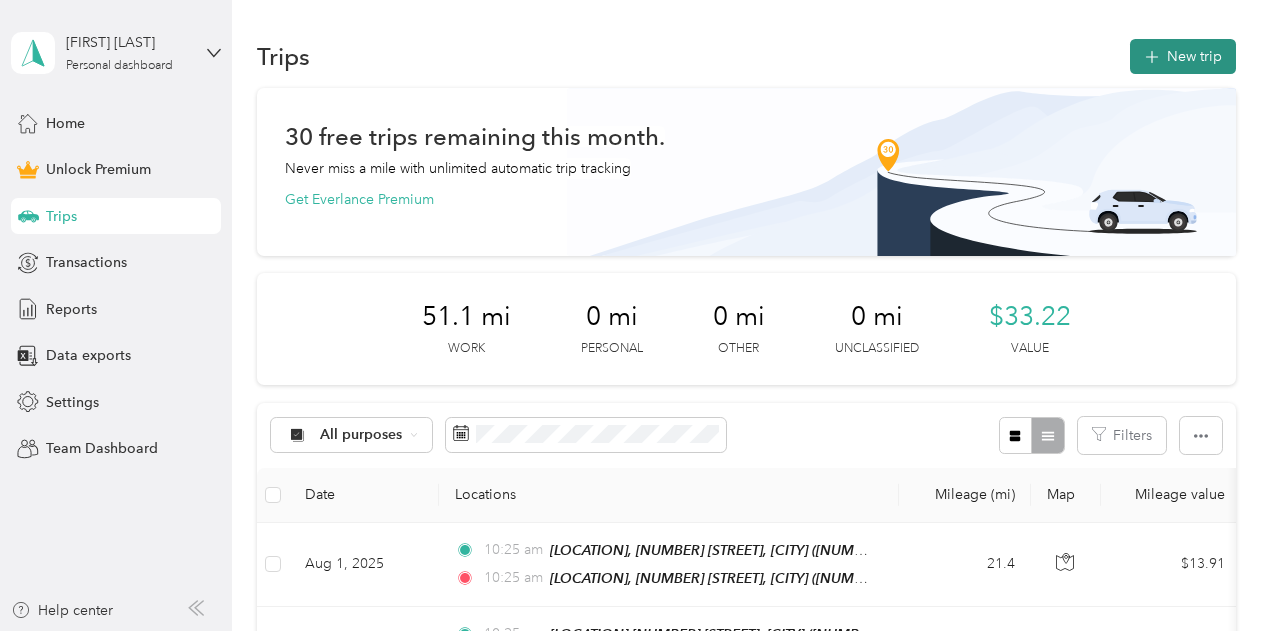 click on "New trip" at bounding box center (1183, 56) 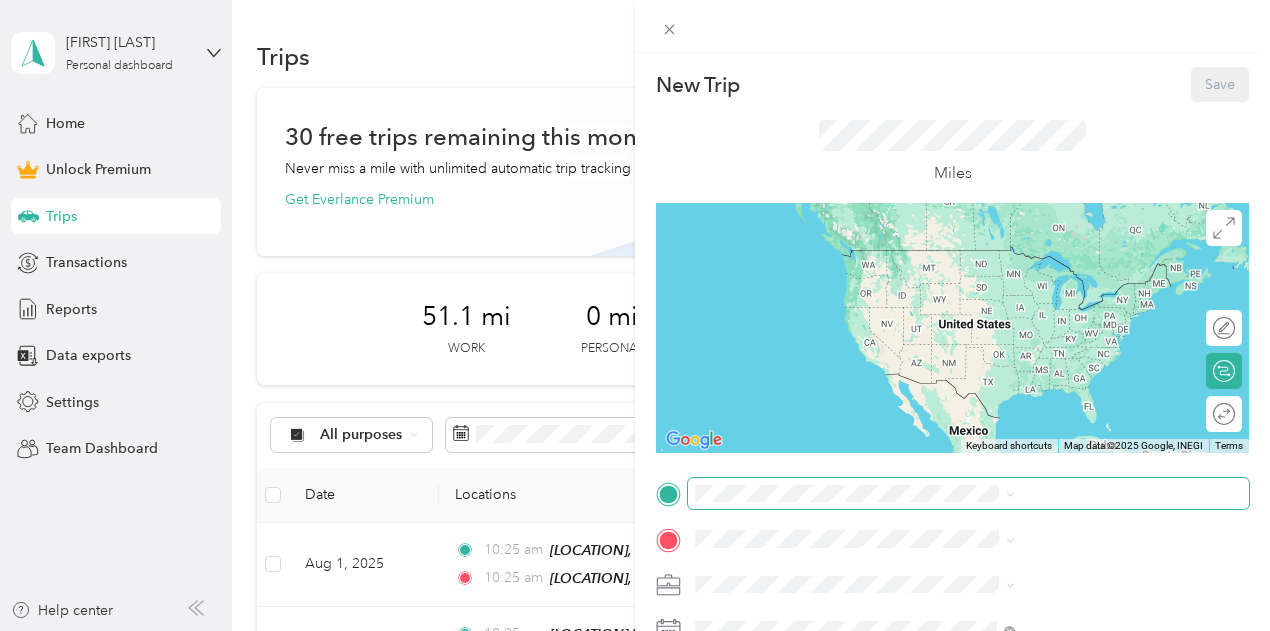 click at bounding box center (968, 494) 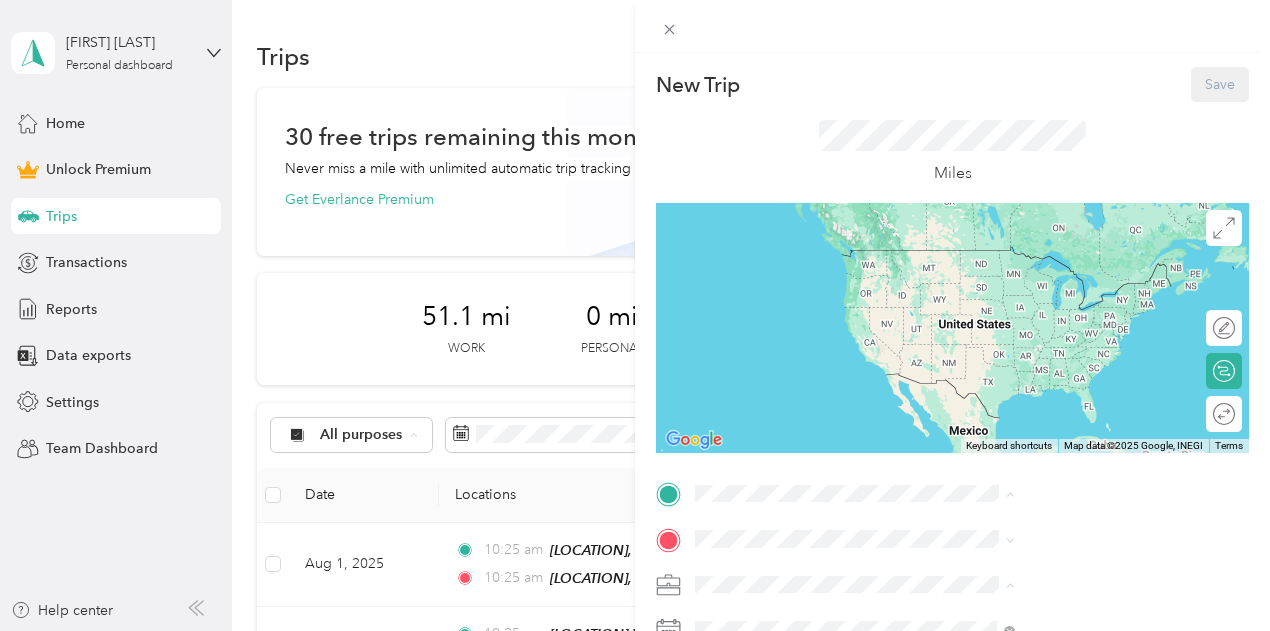 click on "Work" at bounding box center [1067, 304] 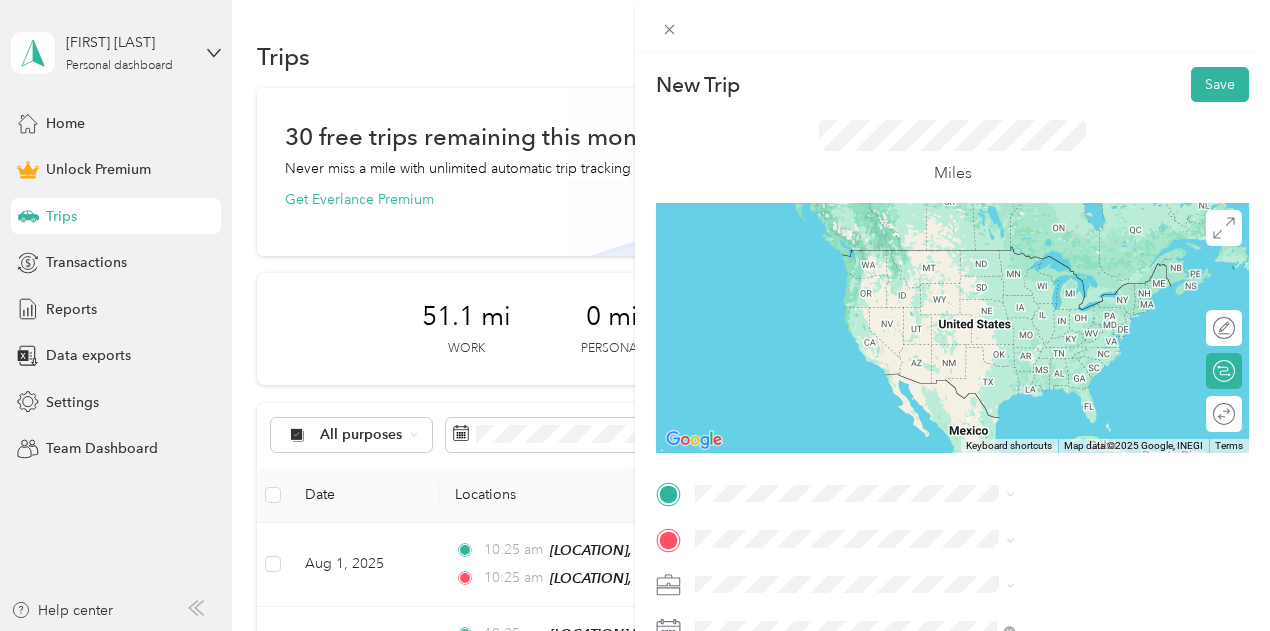 click on "New Trip Save This trip cannot be edited because it is either under review, approved, or paid. Contact your Team Manager to edit it. Miles ← Move left → Move right ↑ Move up ↓ Move down + Zoom in - Zoom out Home Jump left by 75% End Jump right by 75% Page Up Jump up by 75% Page Down Jump down by 75% Keyboard shortcuts Map Data Map data ©2025 Google, INEGI Map data ©2025 Google, INEGI 1000 km  Click to toggle between metric and imperial units Terms Report a map error Edit route Calculate route Round trip TO Add photo" at bounding box center [952, 491] 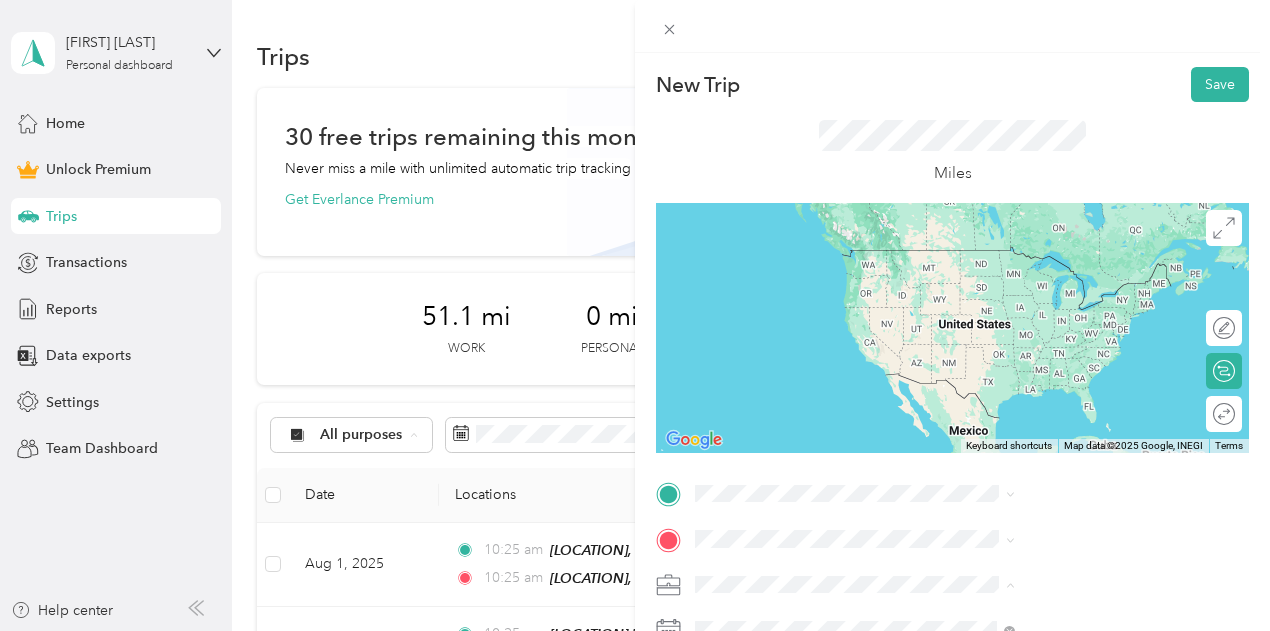scroll, scrollTop: 40, scrollLeft: 0, axis: vertical 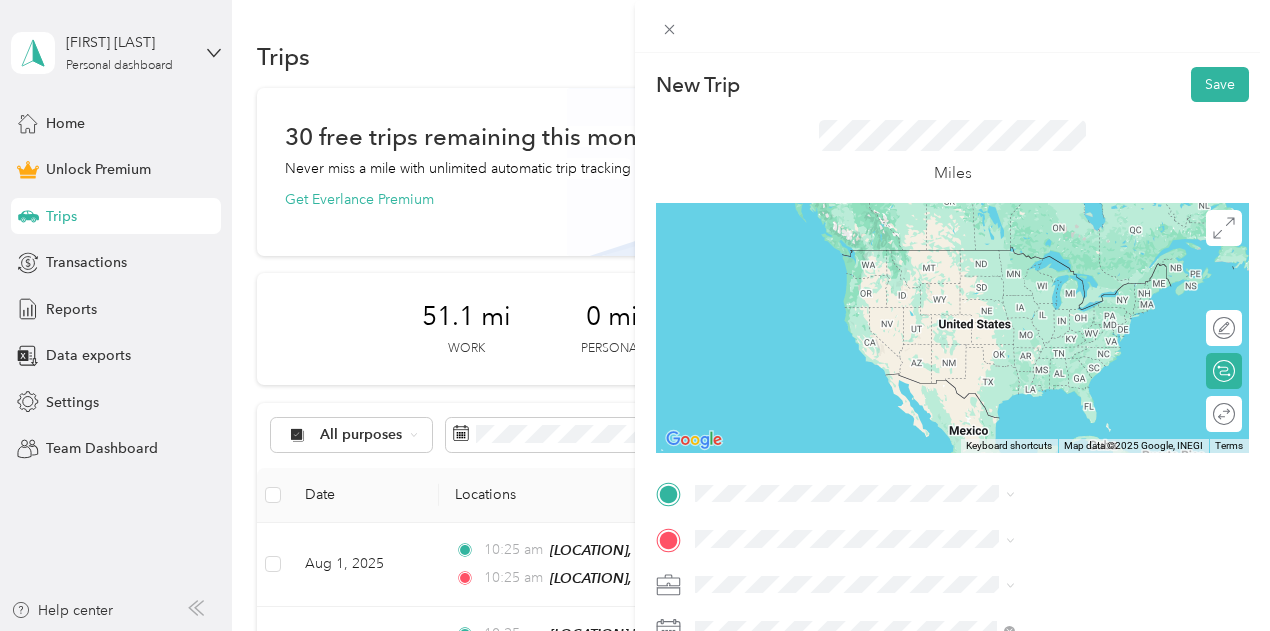 click on "Medical" at bounding box center [1067, 479] 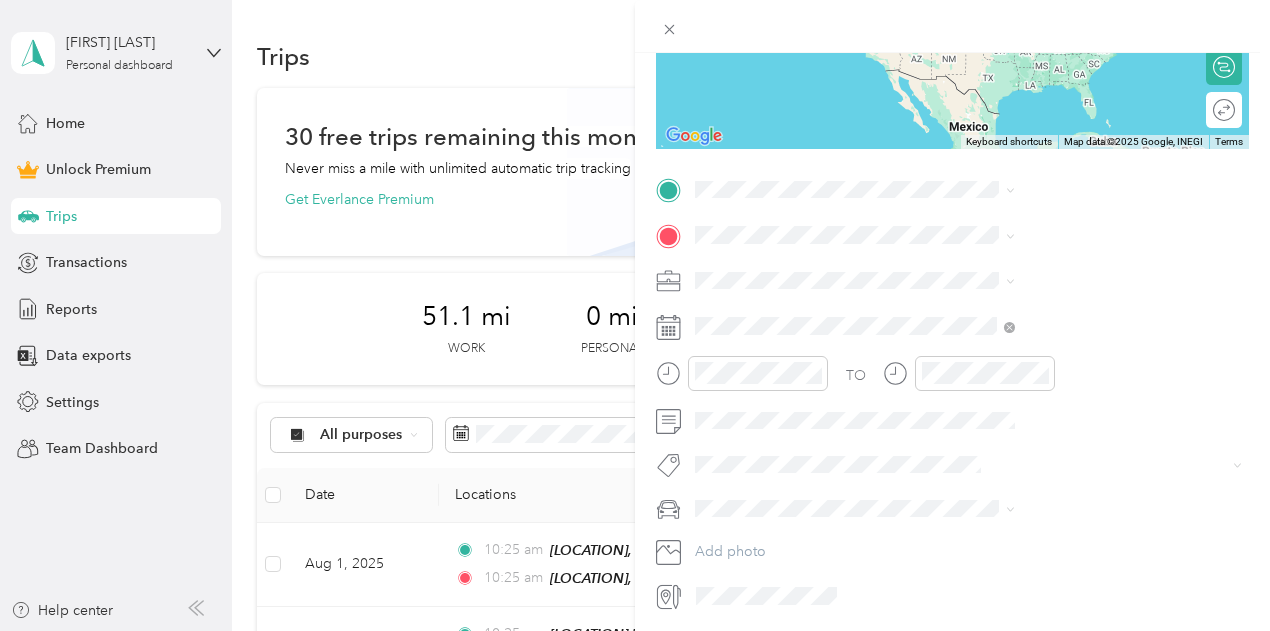 scroll, scrollTop: 372, scrollLeft: 0, axis: vertical 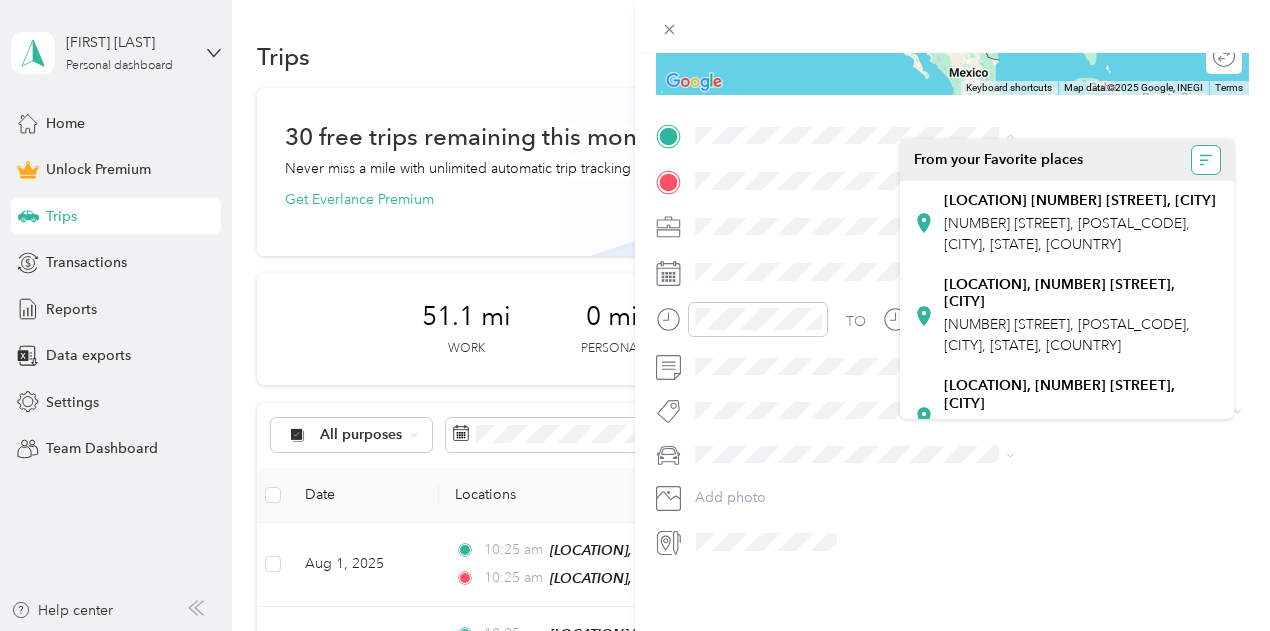 click at bounding box center [1206, 160] 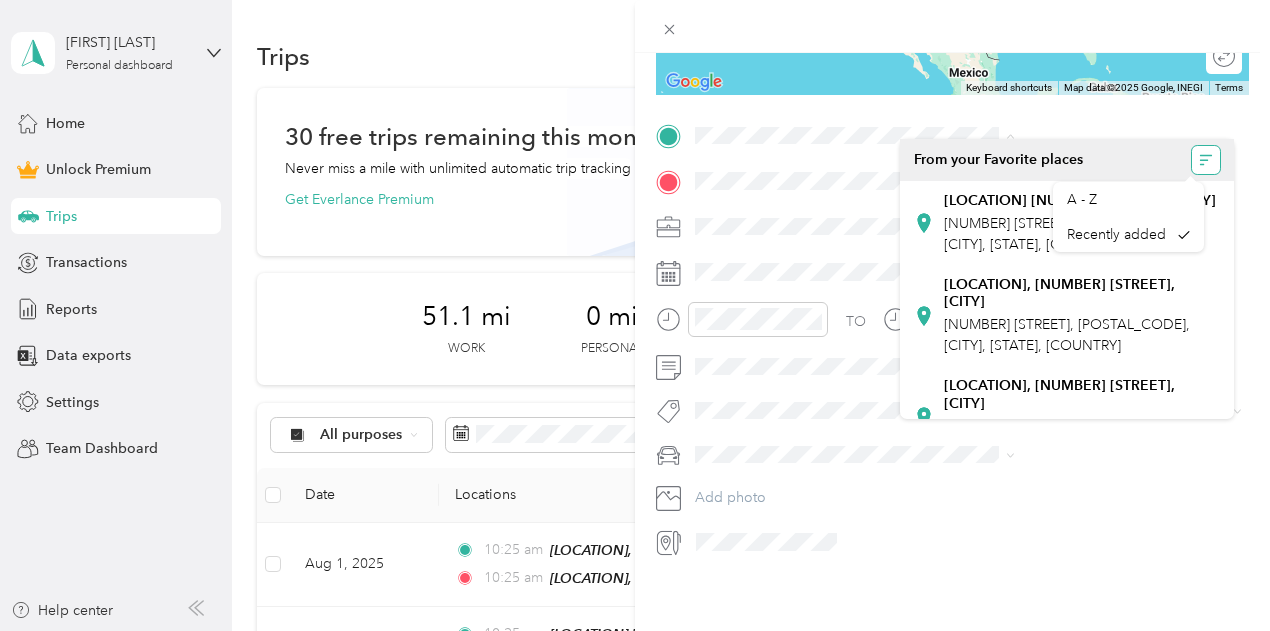 click at bounding box center [1206, 160] 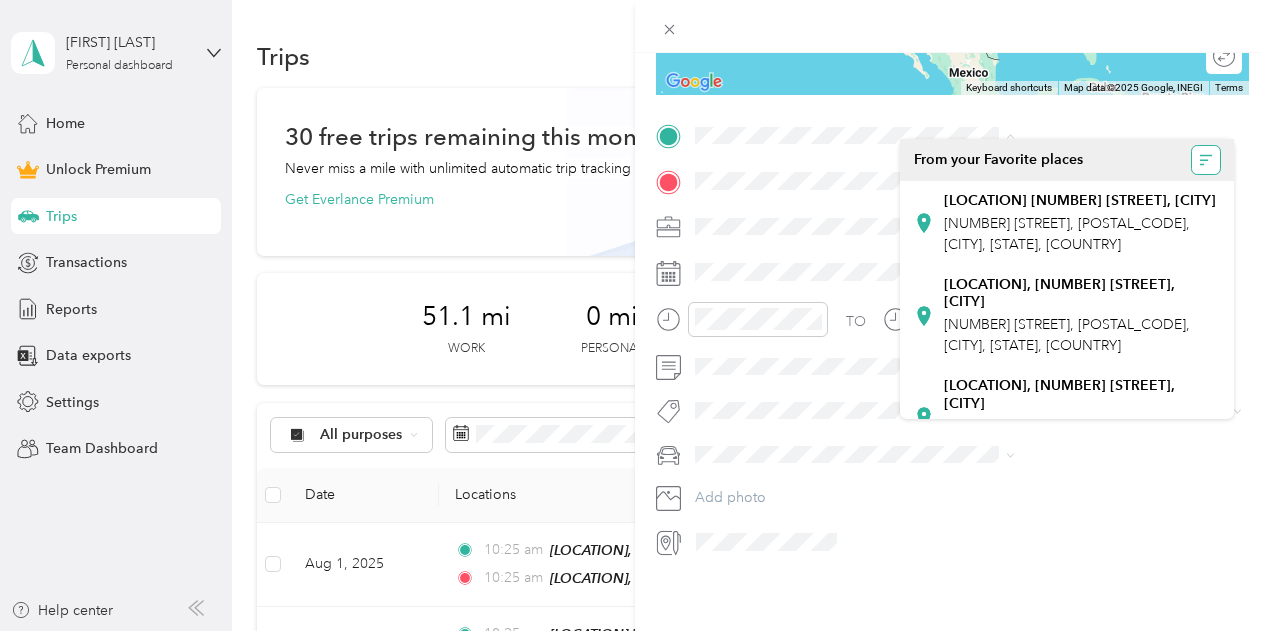 click on "Keyboard shortcuts Map Data Map data ©2025 Google, INEGI Map data ©2025 Google, INEGI 1000 km  Click to toggle between metric and imperial units Terms Report a map error Edit route Calculate route Round trip TO Add photo From your Favorite places GHS [NUMBER] [STREET], [CITY] [NUMBER] [STREET], [POSTAL_CODE], [CITY], [STATE], [COUNTRY] [LOCATION], [NUMBER] [STREET], [CITY] [NUMBER] [STREET], [POSTAL_CODE], [CITY], [STATE], [COUNTRY] [LOCATION], [NUMBER] [STREET], [CITY] [NUMBER] [STREET], [POSTAL_CODE], [CITY], [STATE], [COUNTRY] QTS [NUMBER] [STREET], [CITY] [NUMBER] [STREET], [POSTAL_CODE], [CITY], [STATE], [COUNTRY]" at bounding box center [630, 631] 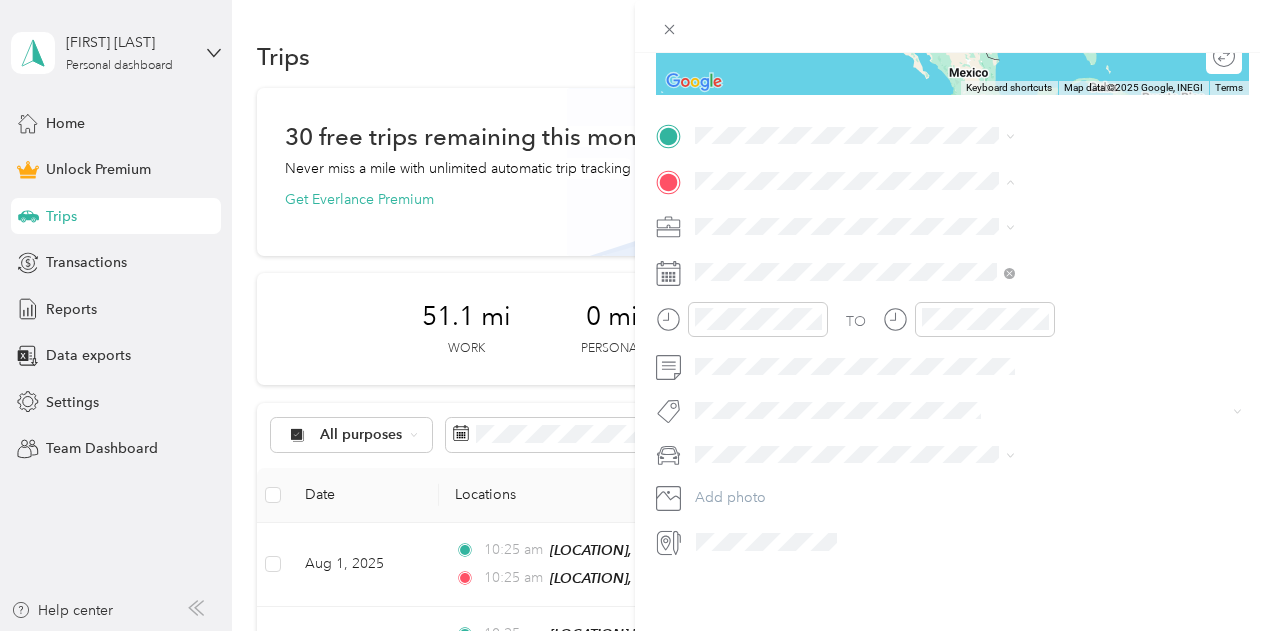 click on "[LOCATION], [NUMBER] [STREET], [CITY] [NUMBER] [STREET], [POSTAL_CODE], [CITY], [STATE], [COUNTRY]" at bounding box center [1081, 361] 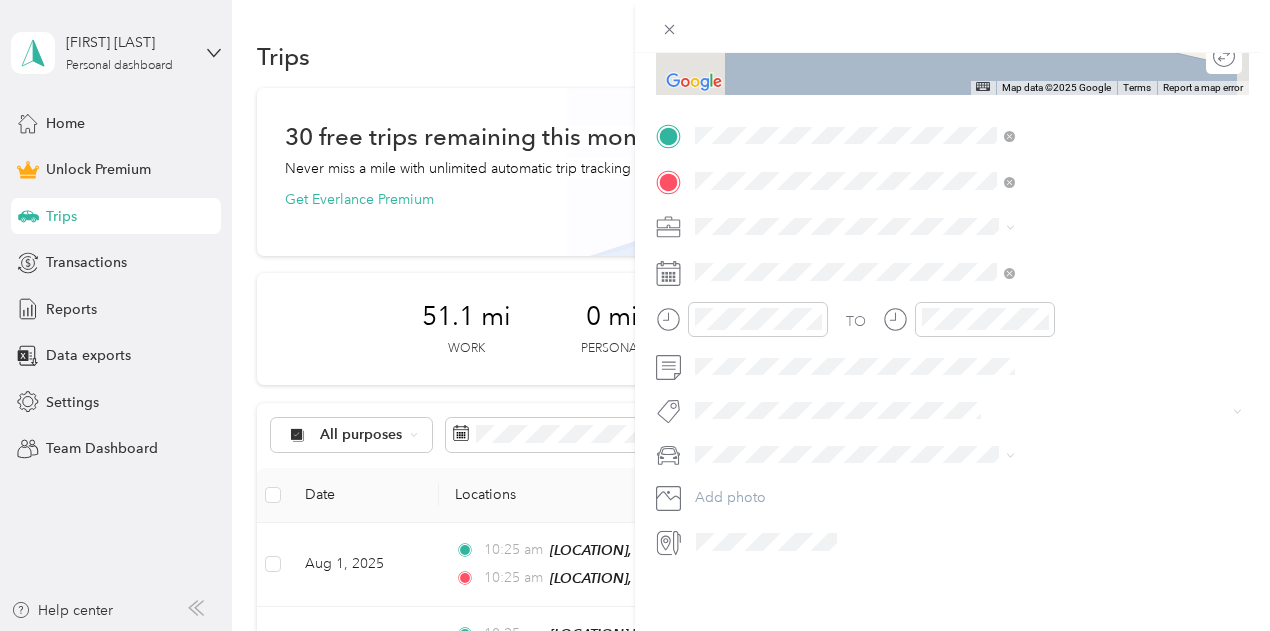 click on "[NUMBER] [STREET], [POSTAL_CODE], [CITY], [STATE], [COUNTRY]" at bounding box center (1067, 353) 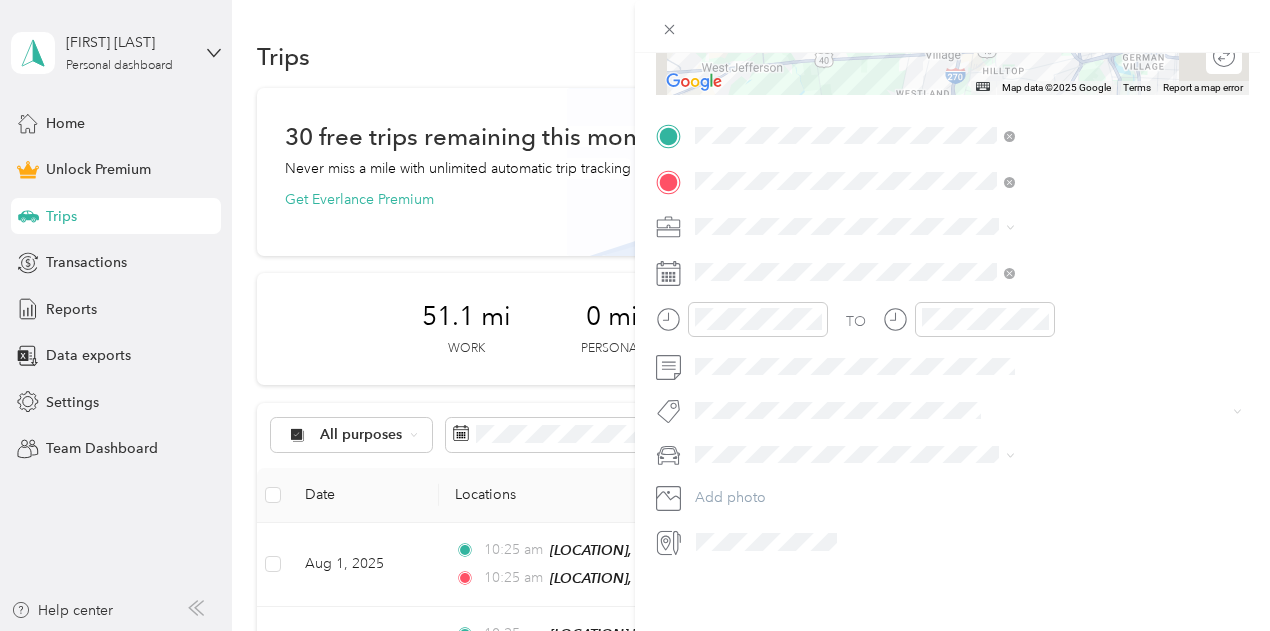 click 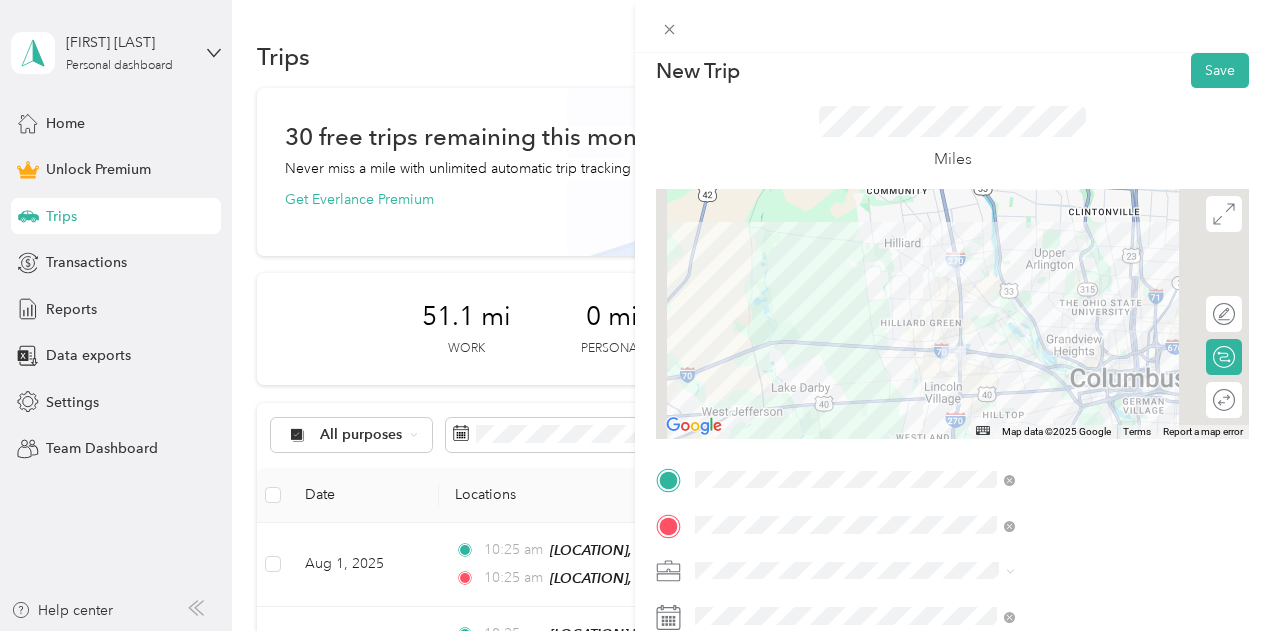 scroll, scrollTop: 0, scrollLeft: 0, axis: both 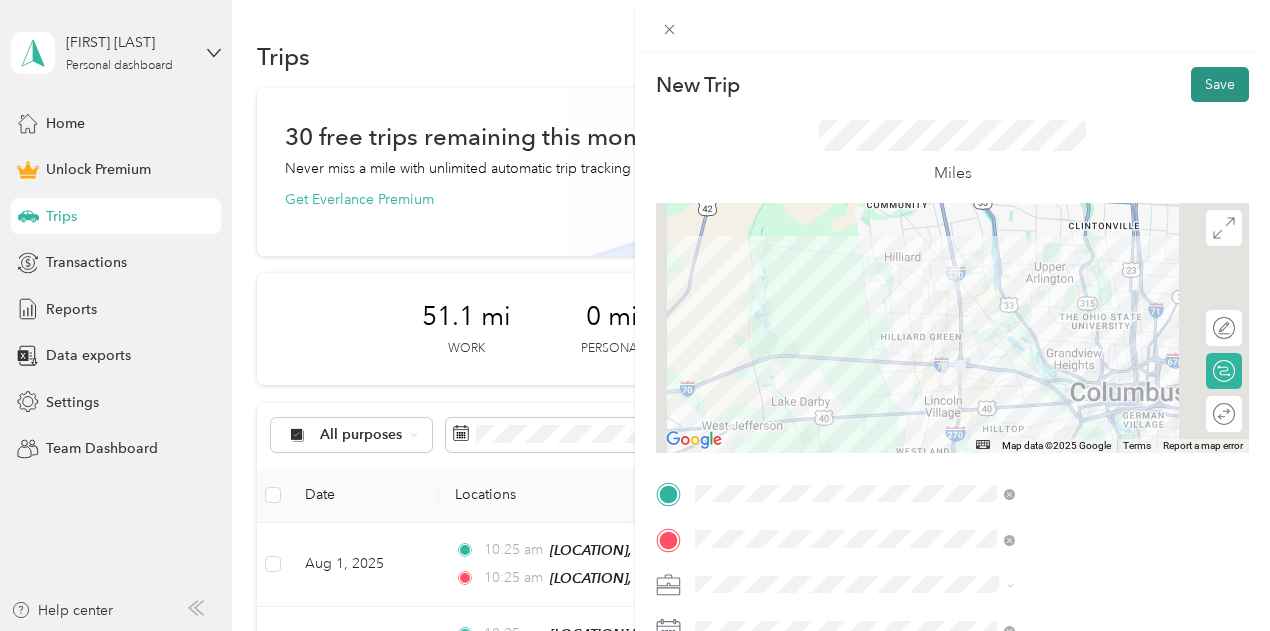 click on "Save" at bounding box center [1220, 84] 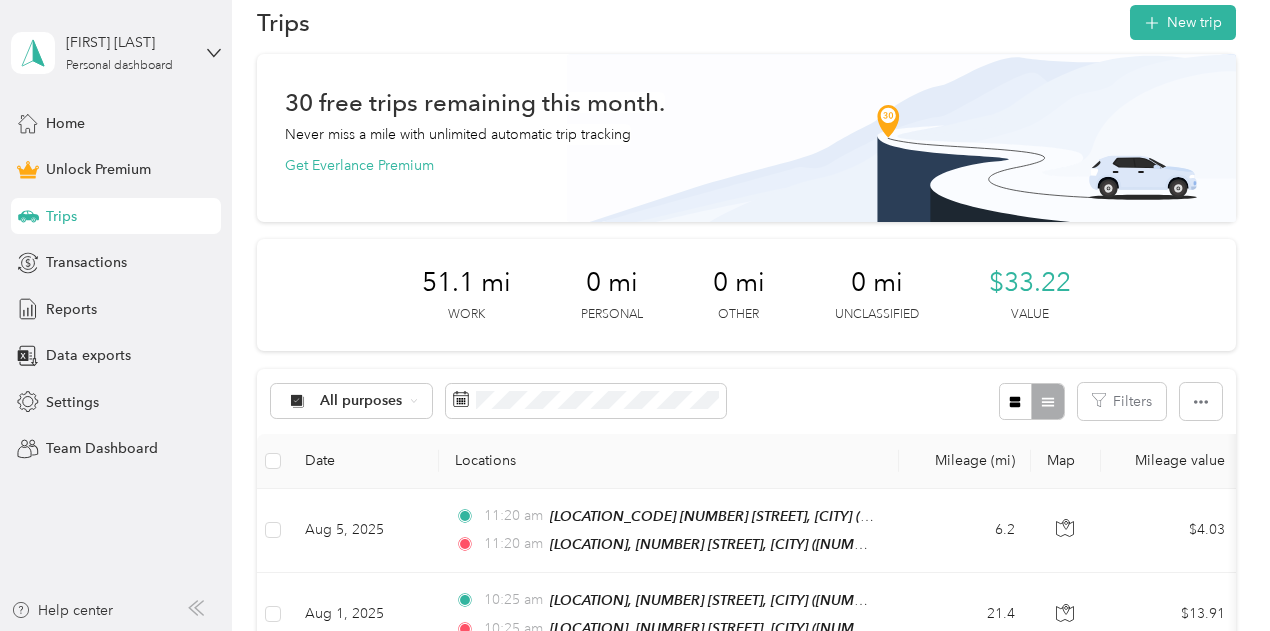 scroll, scrollTop: 0, scrollLeft: 0, axis: both 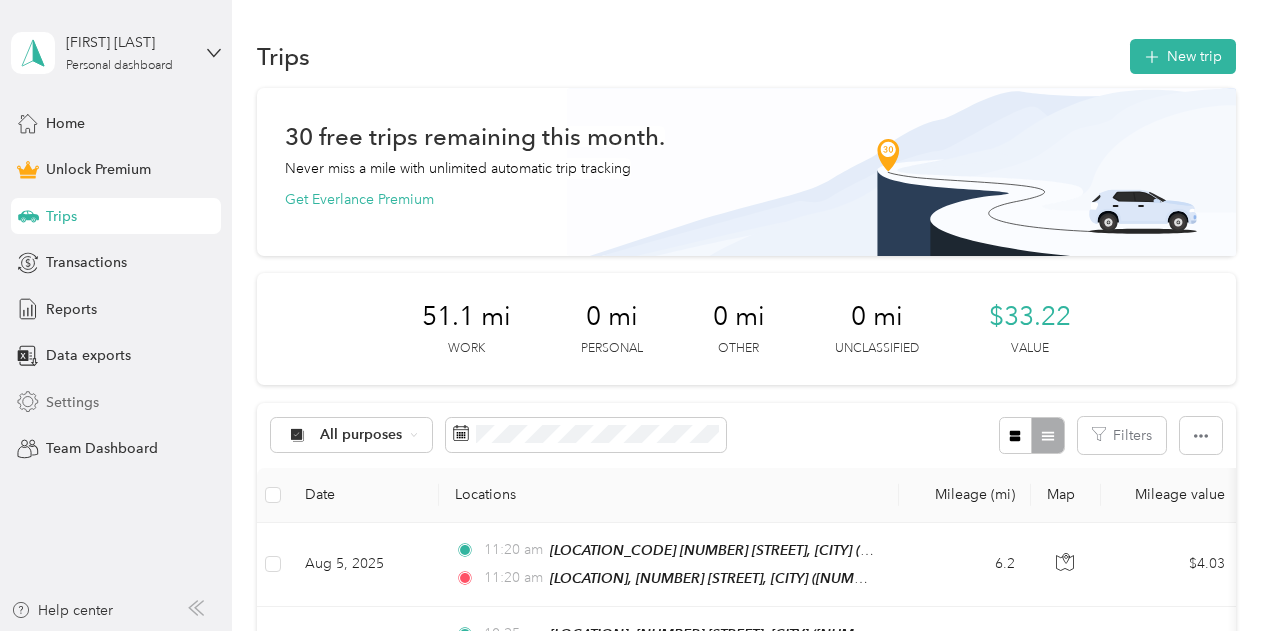 click on "Settings" at bounding box center (116, 402) 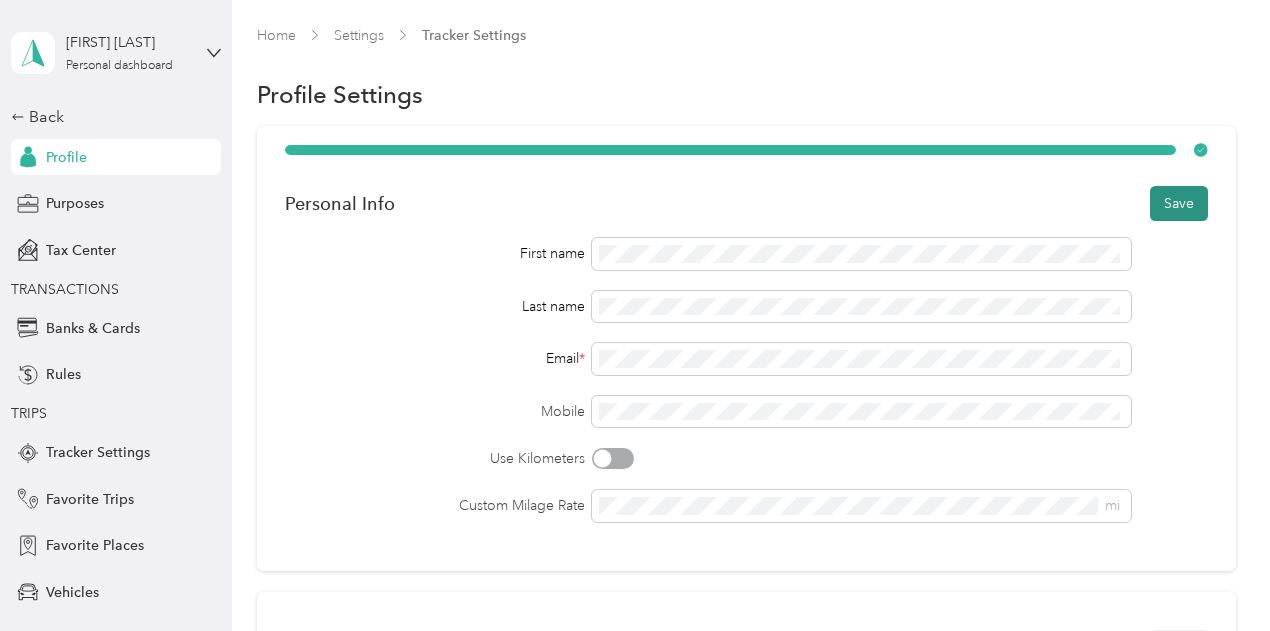 click on "Save" at bounding box center (1179, 203) 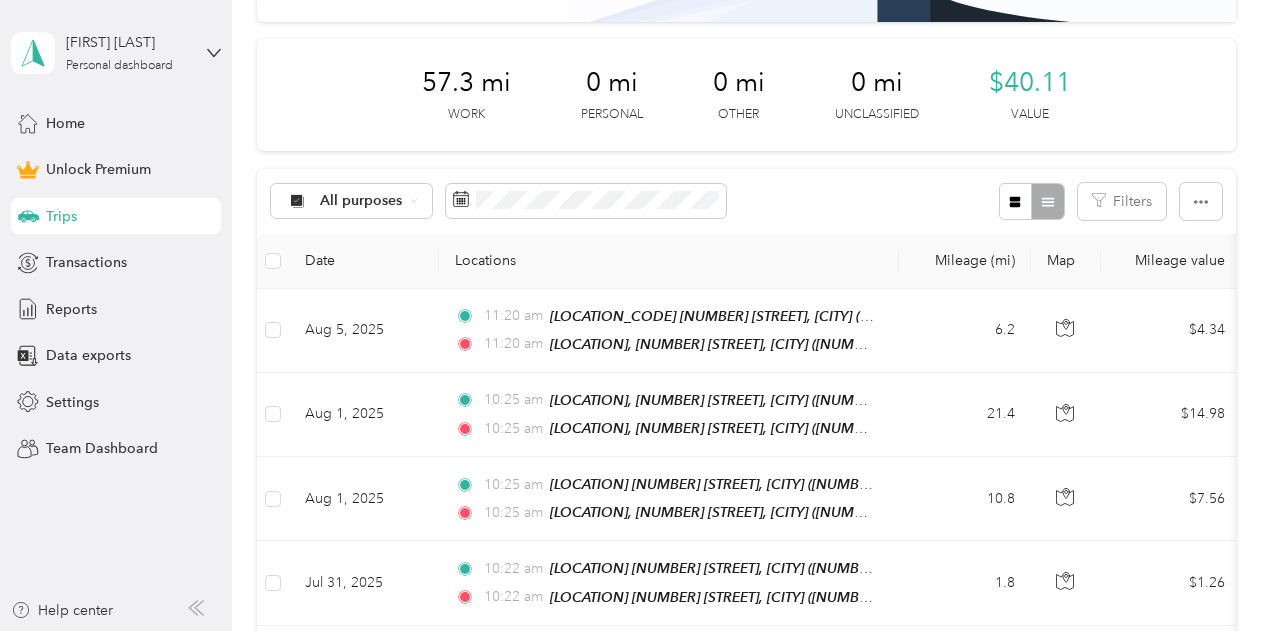 scroll, scrollTop: 170, scrollLeft: 0, axis: vertical 